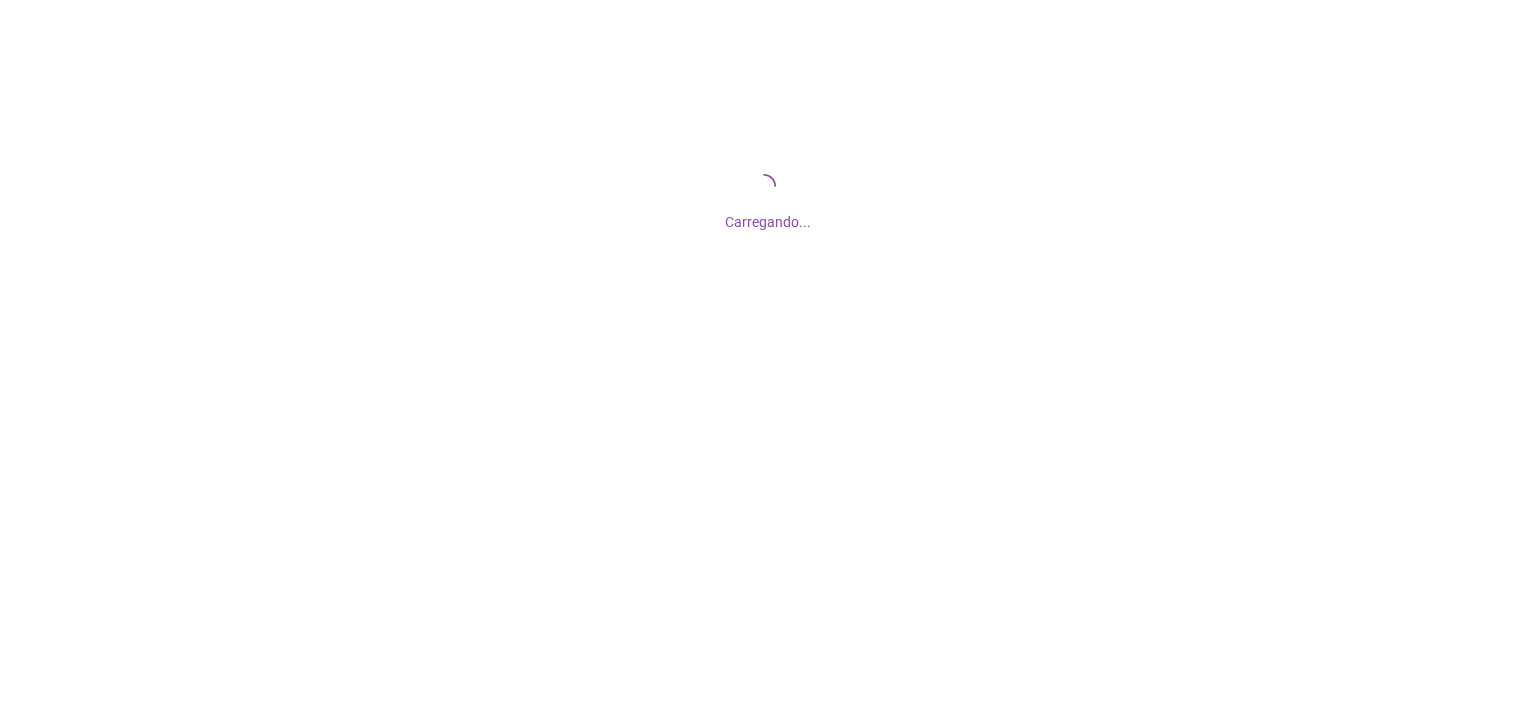 scroll, scrollTop: 0, scrollLeft: 0, axis: both 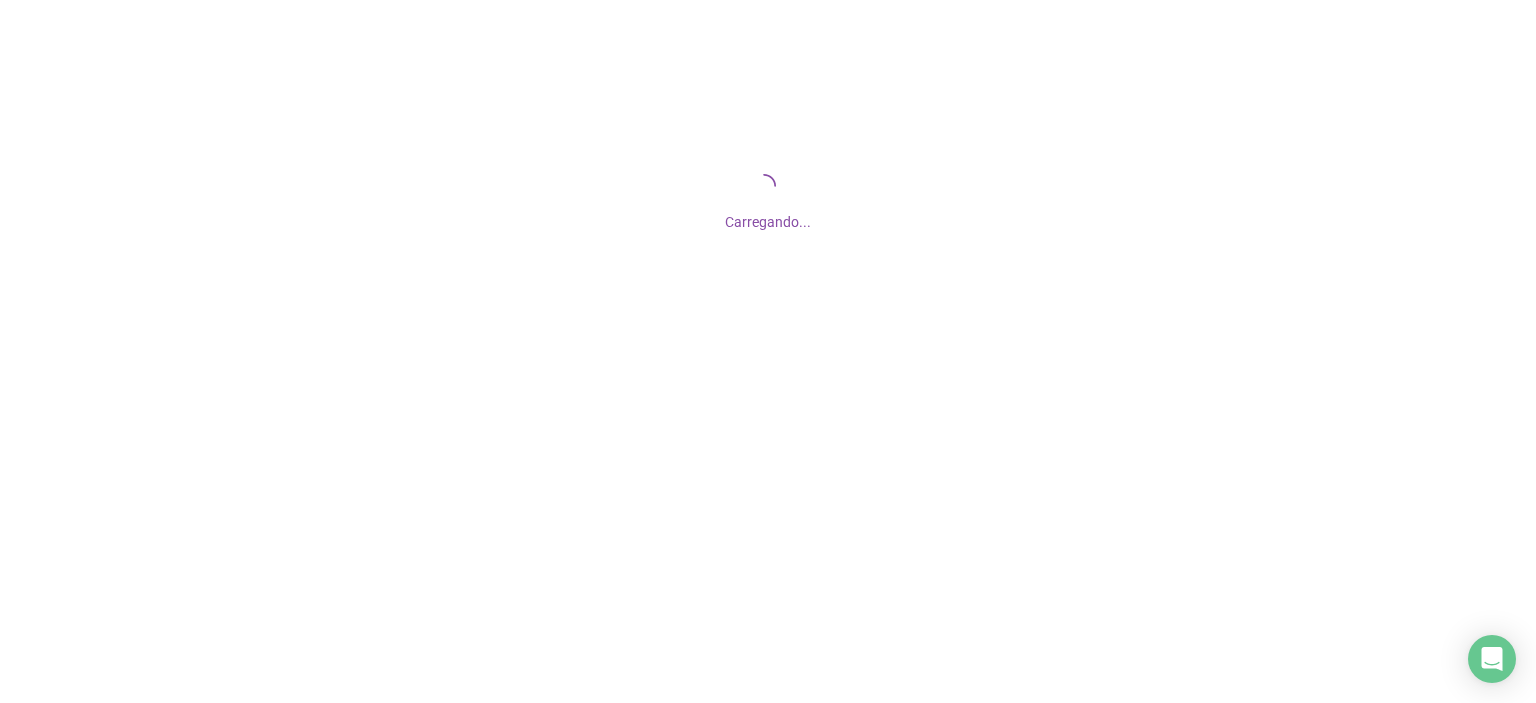 click on "Carregando..." at bounding box center [768, 200] 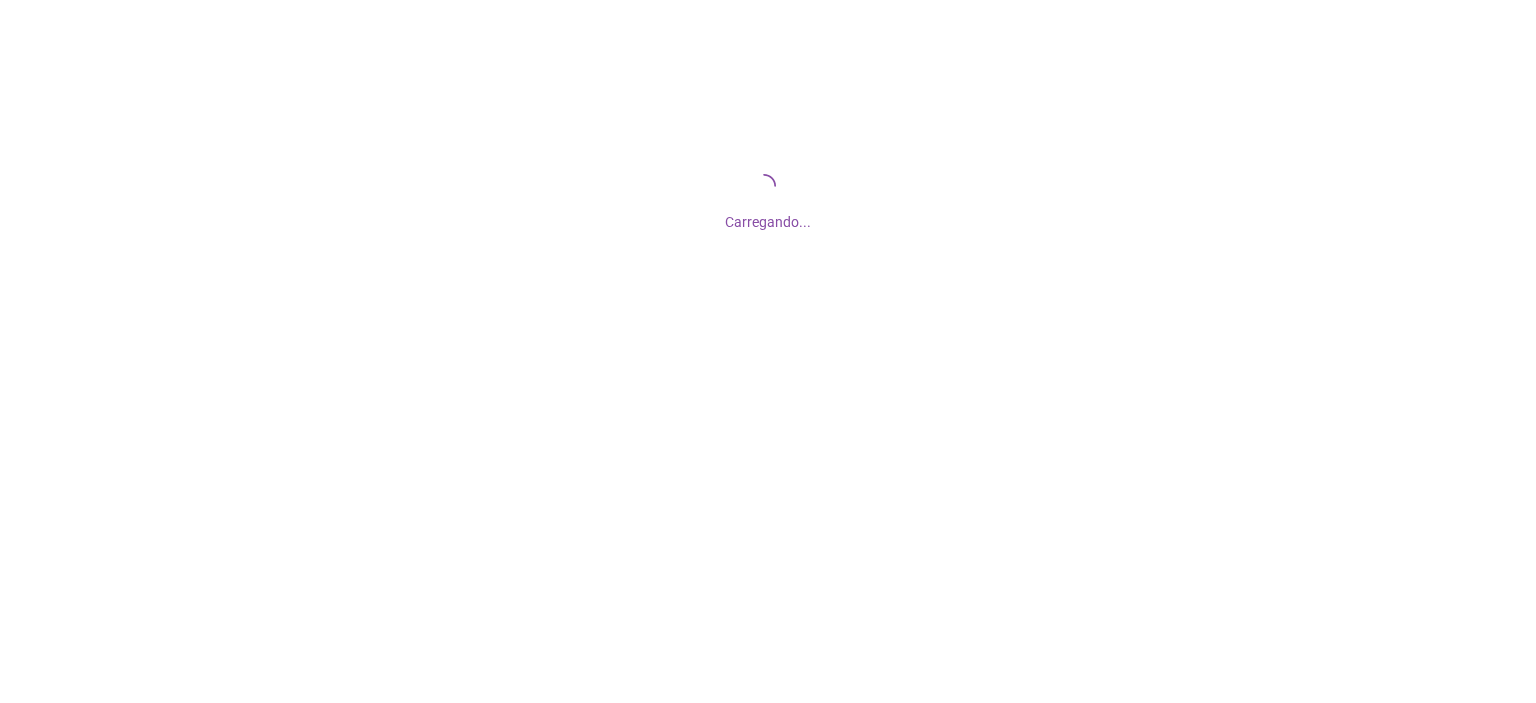 scroll, scrollTop: 0, scrollLeft: 0, axis: both 